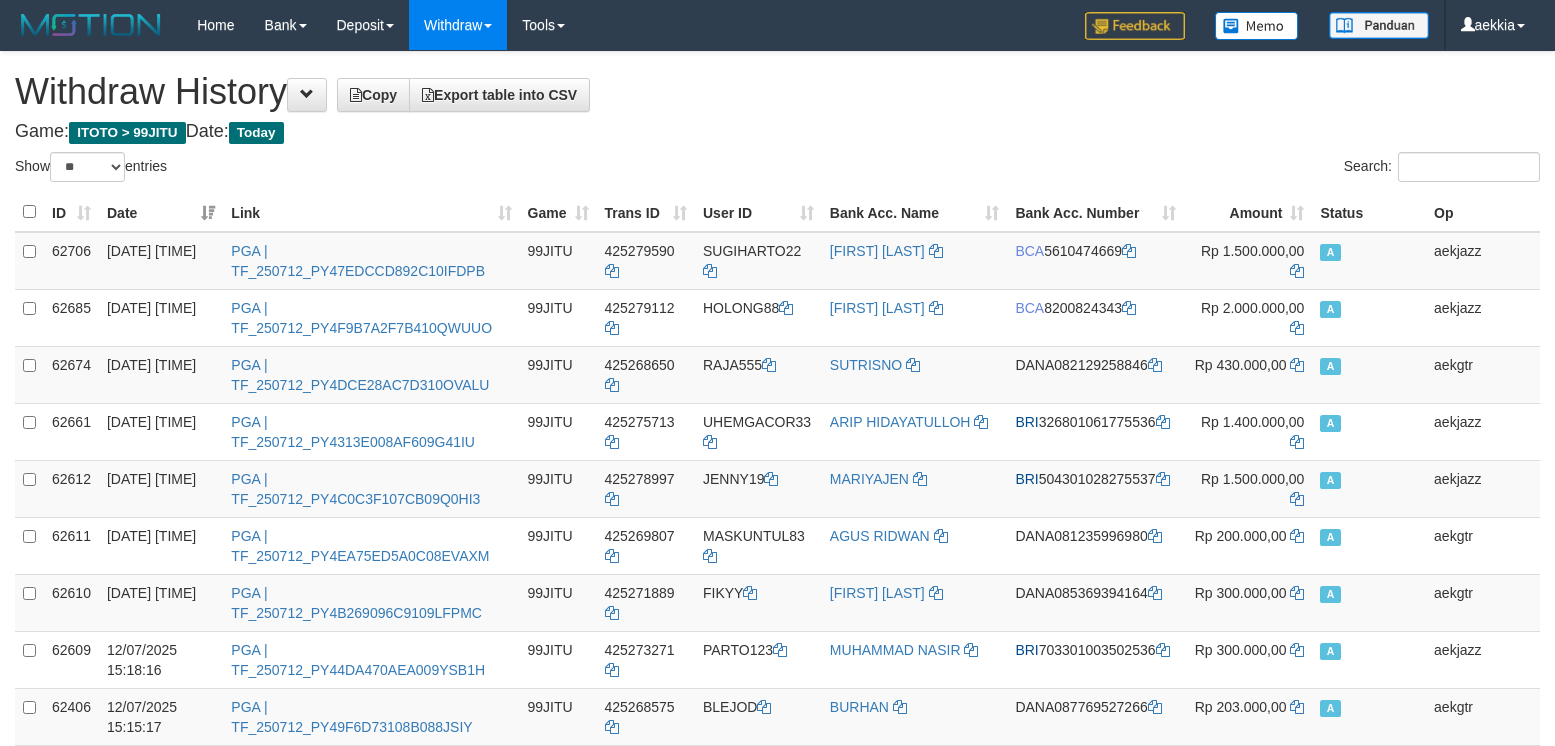 select on "**" 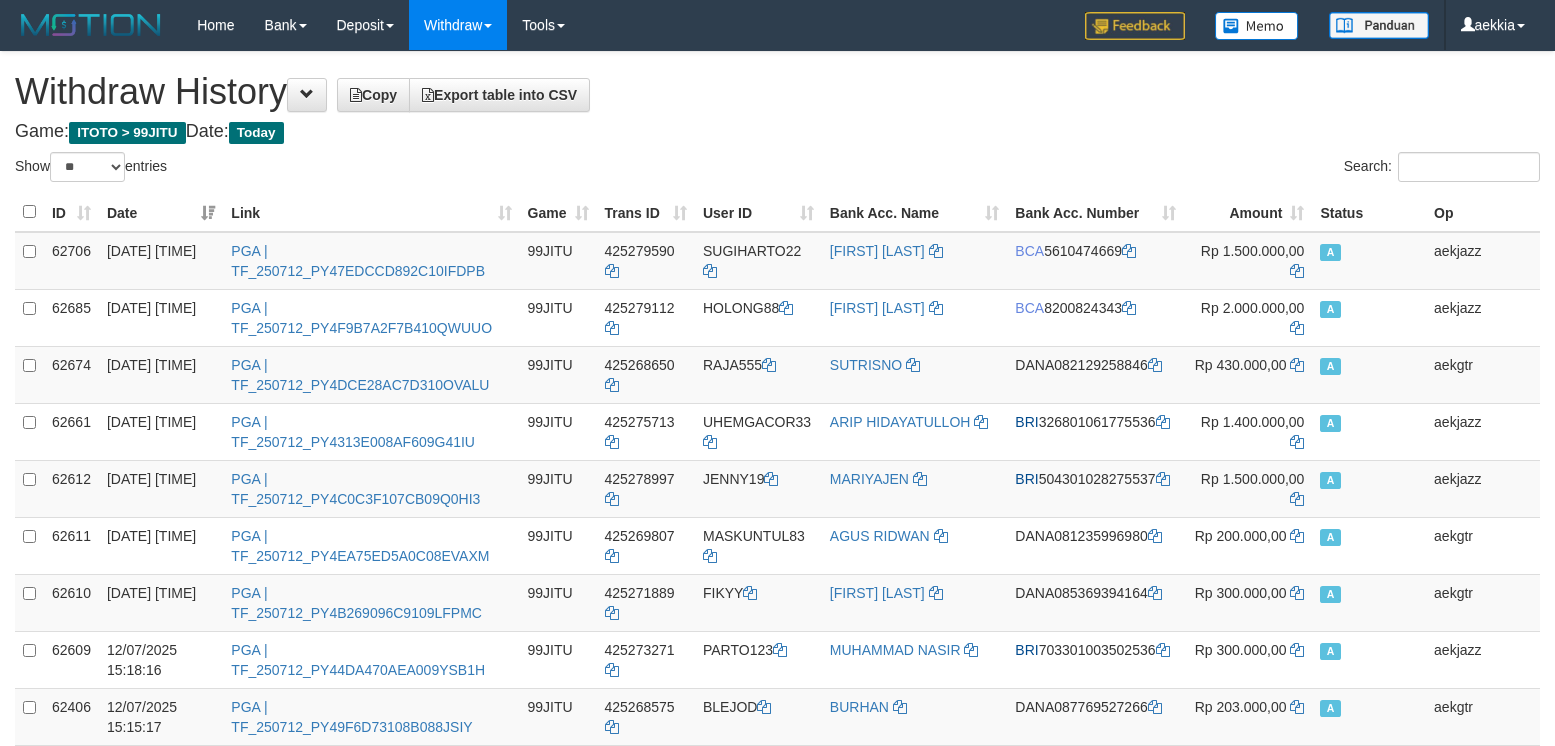 scroll, scrollTop: 2638, scrollLeft: 0, axis: vertical 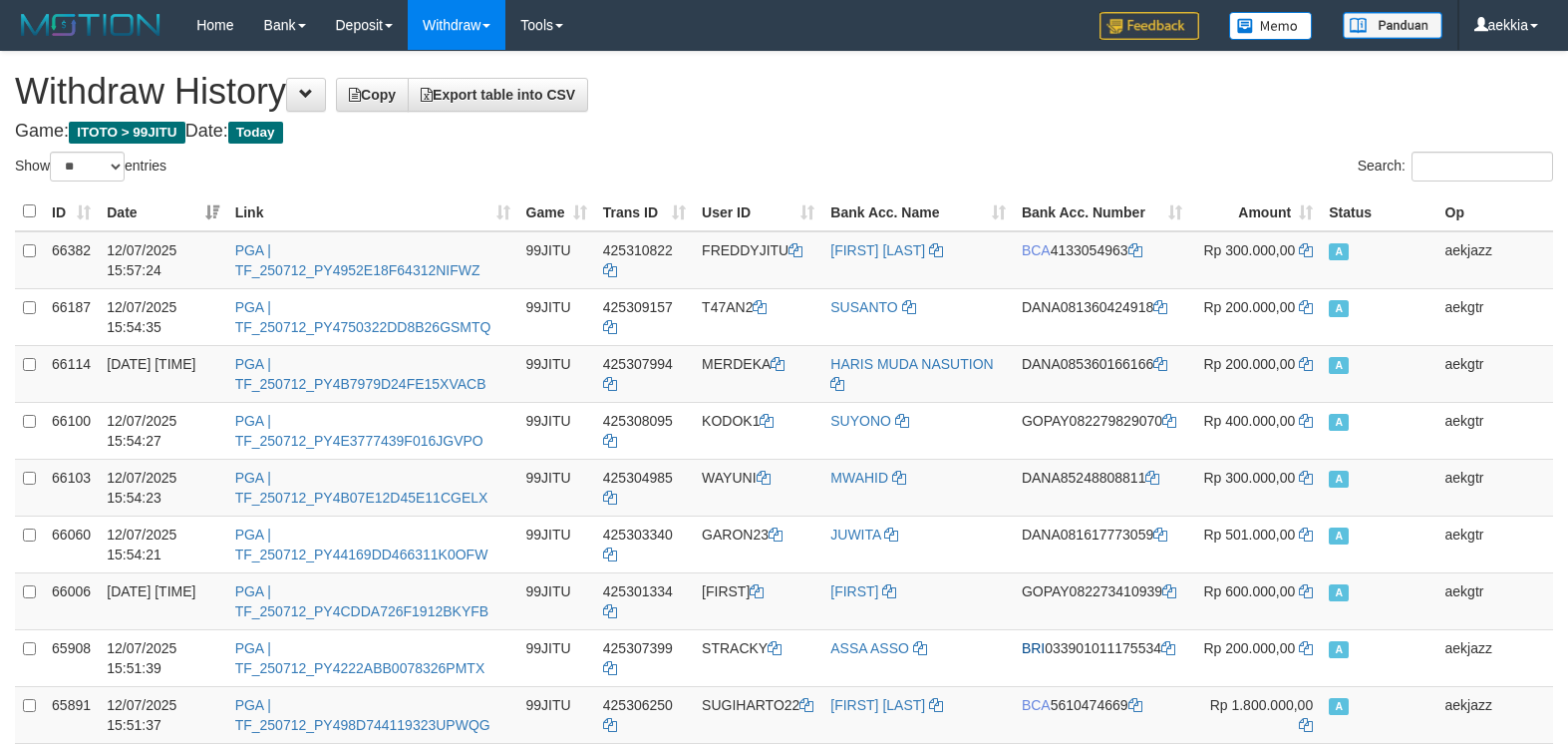 select on "**" 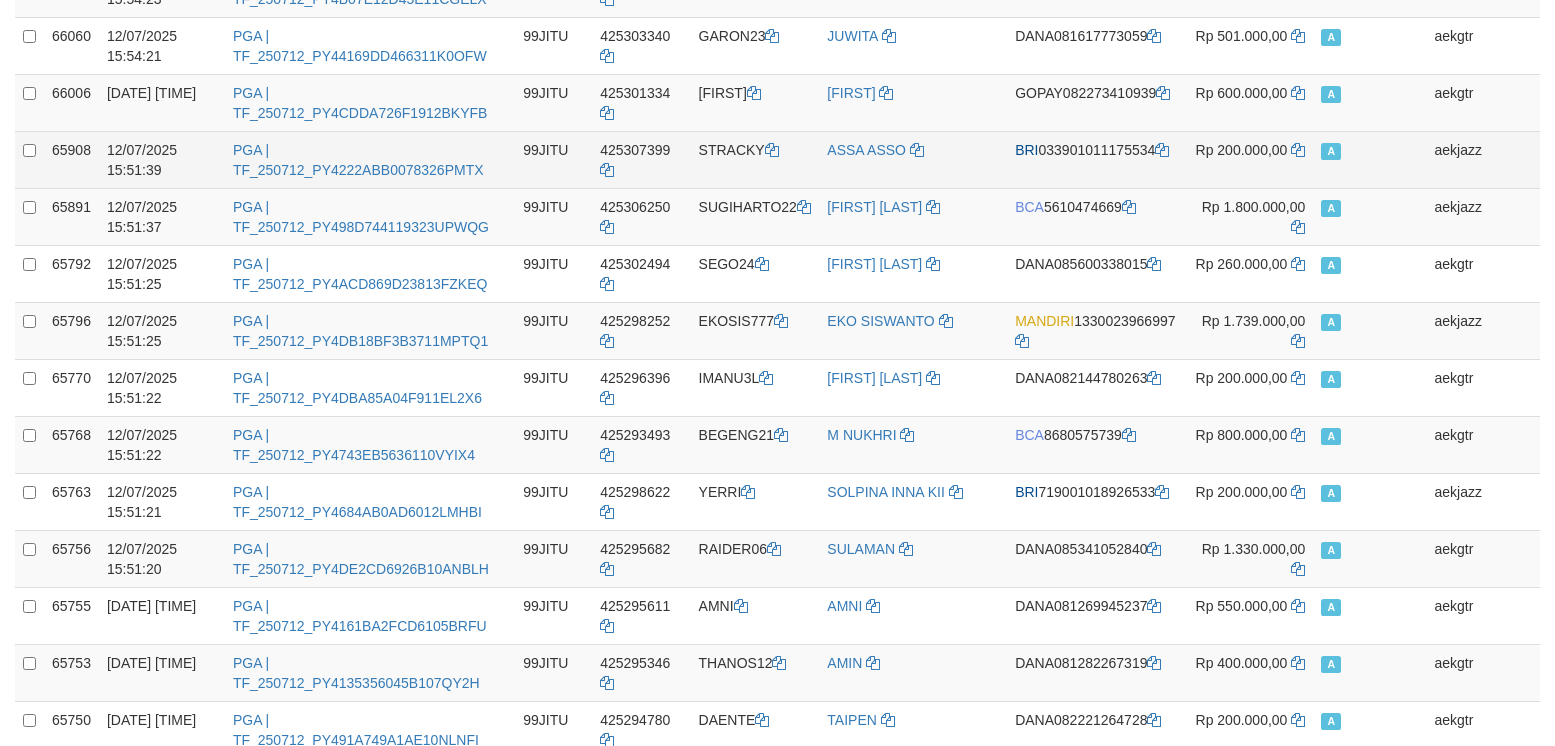 scroll, scrollTop: 2638, scrollLeft: 0, axis: vertical 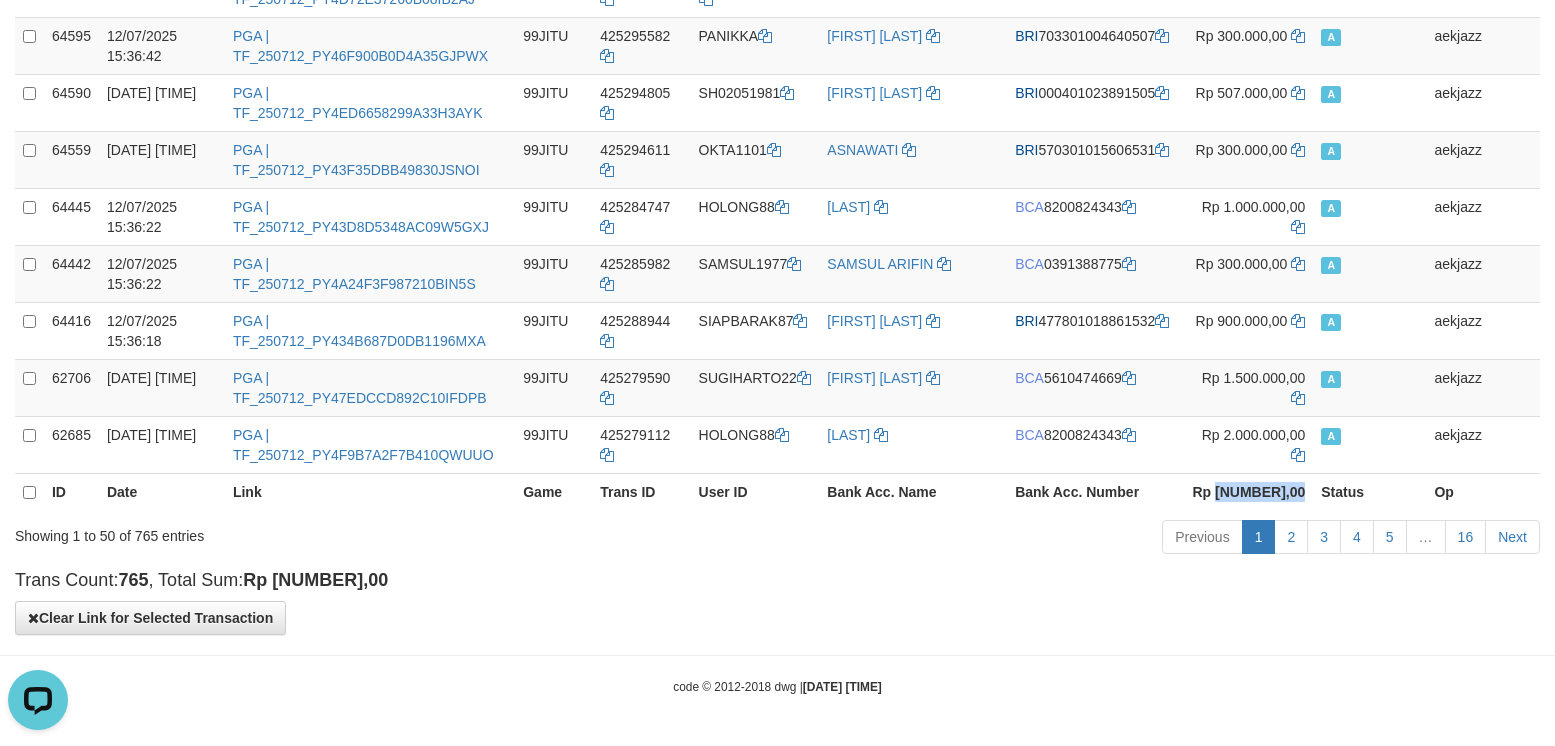 drag, startPoint x: 1208, startPoint y: 493, endPoint x: 1283, endPoint y: 500, distance: 75.32596 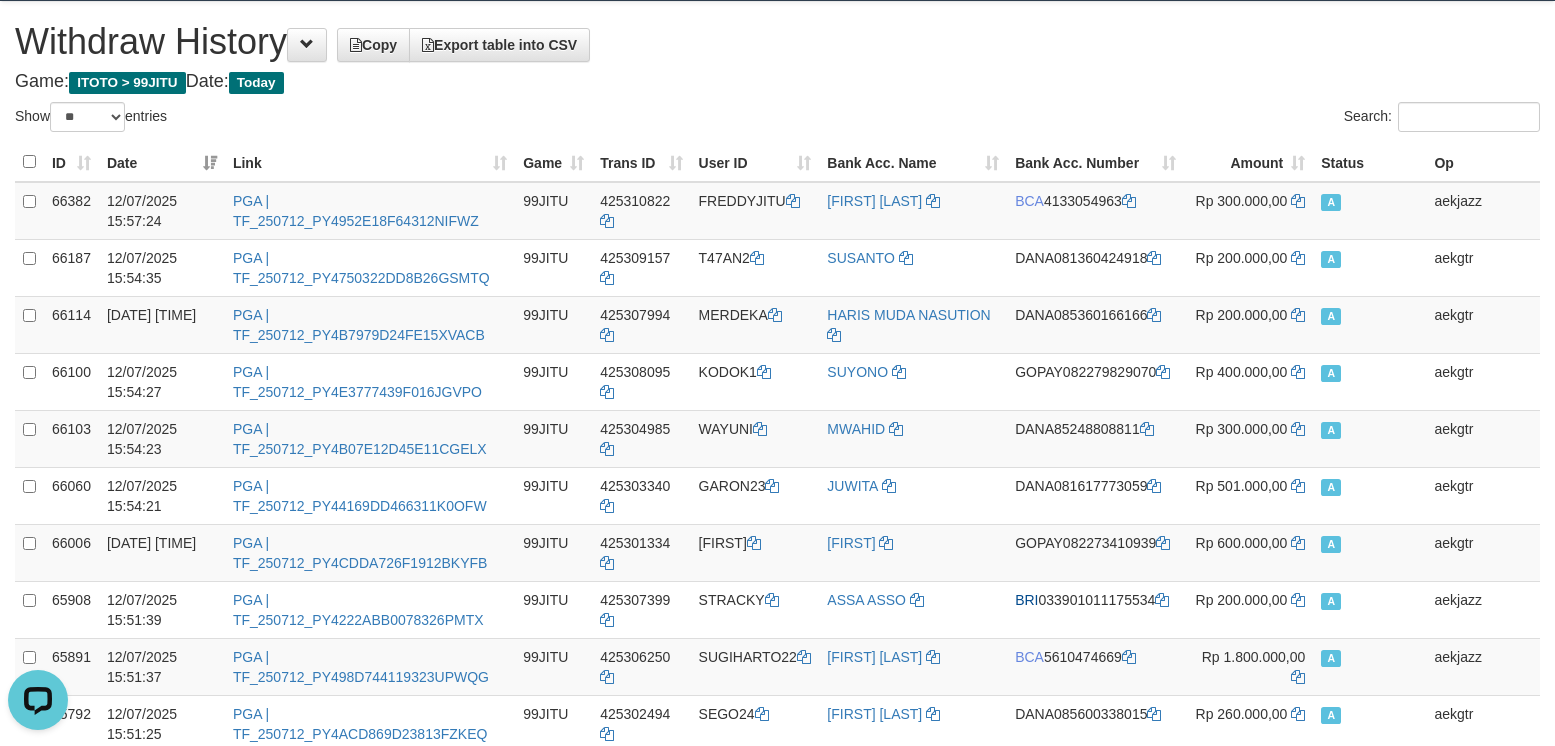 scroll, scrollTop: 0, scrollLeft: 0, axis: both 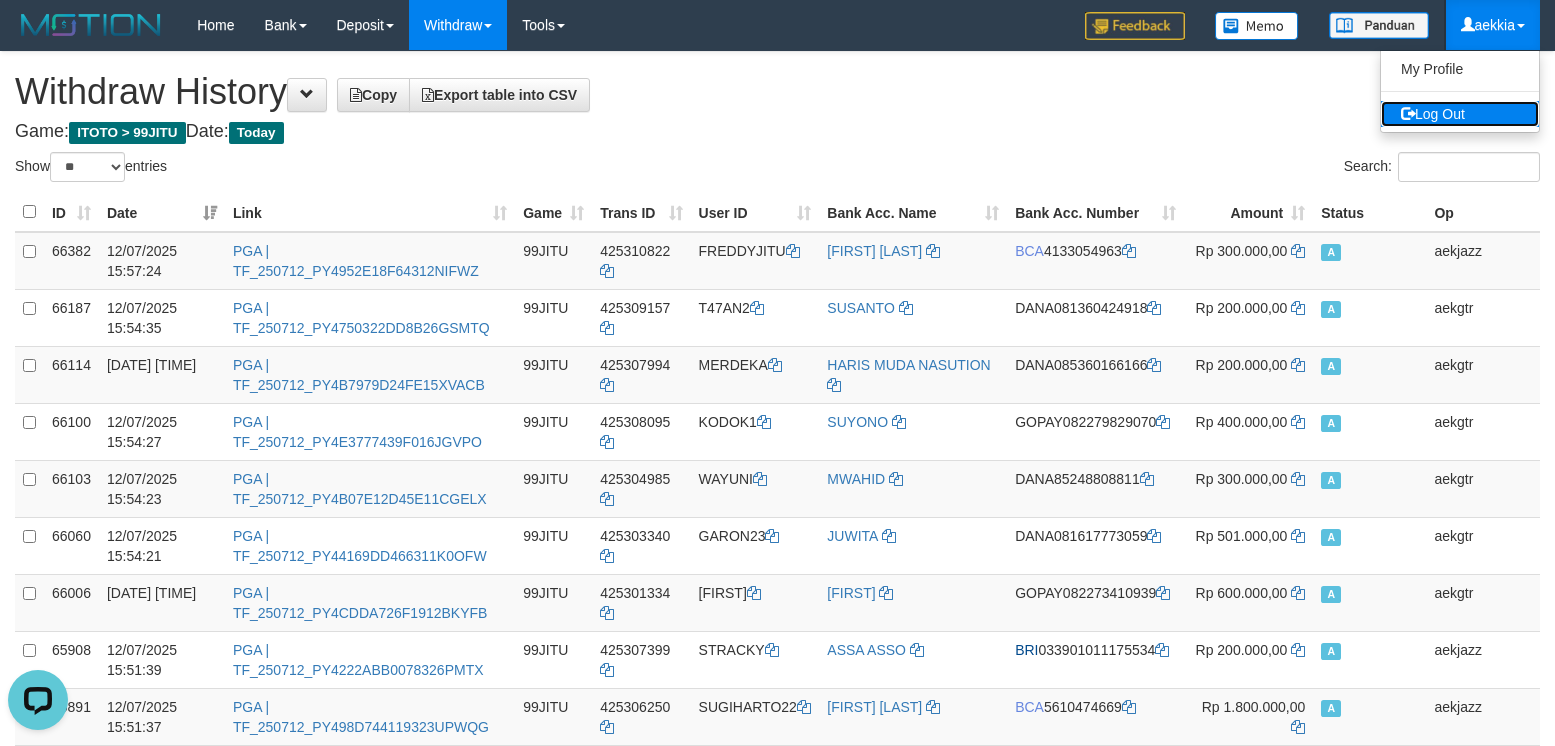click on "Log Out" at bounding box center (1460, 114) 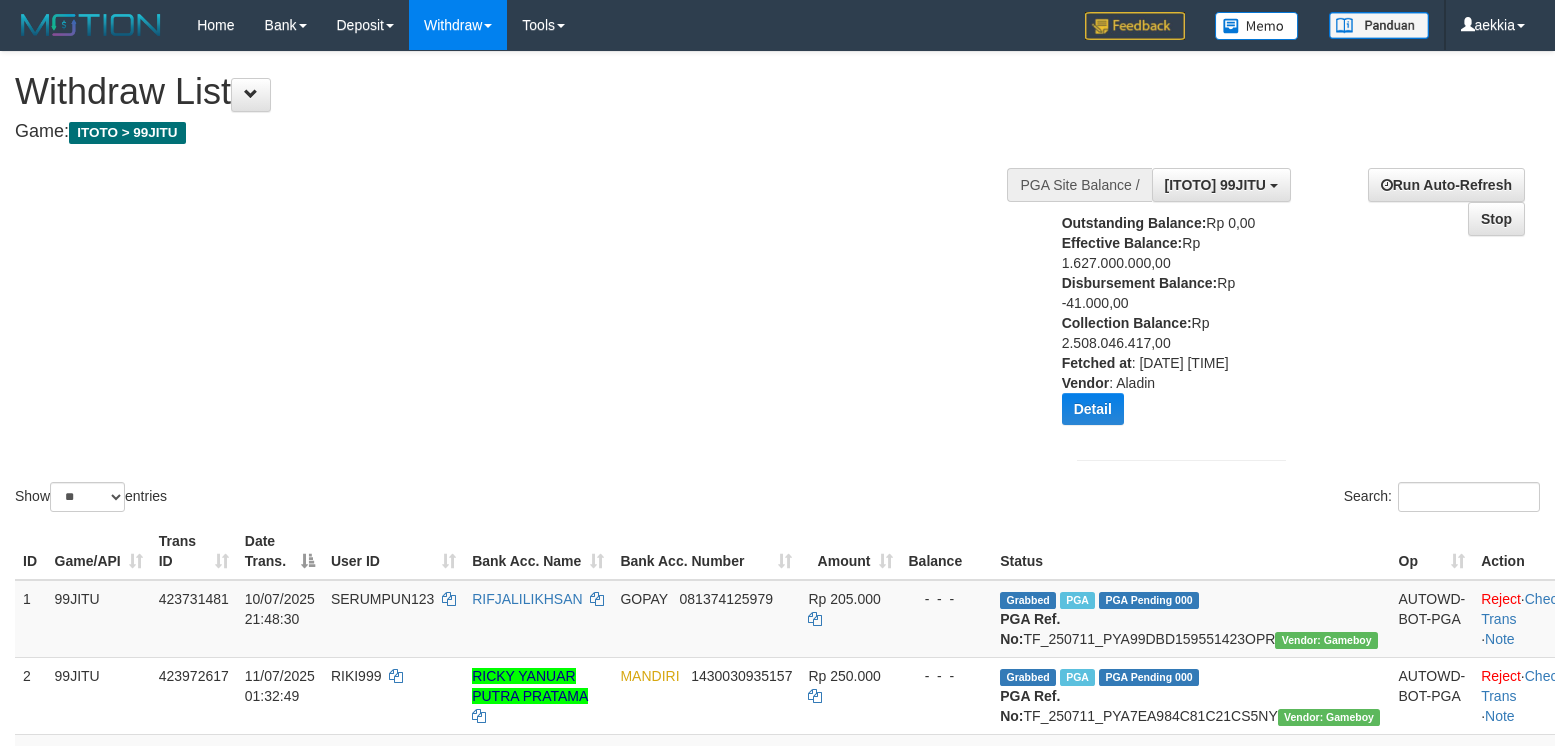 select on "**" 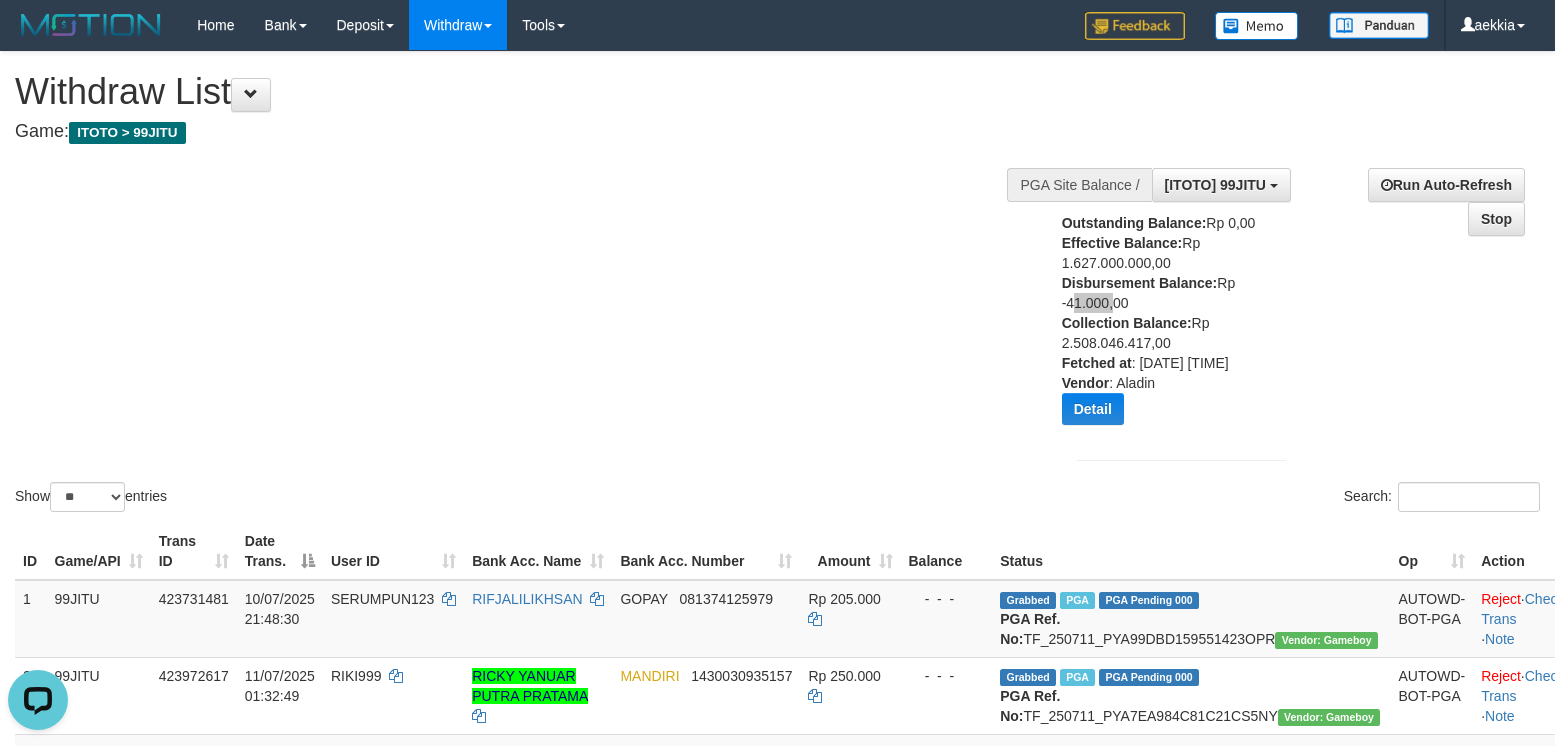 scroll, scrollTop: 0, scrollLeft: 0, axis: both 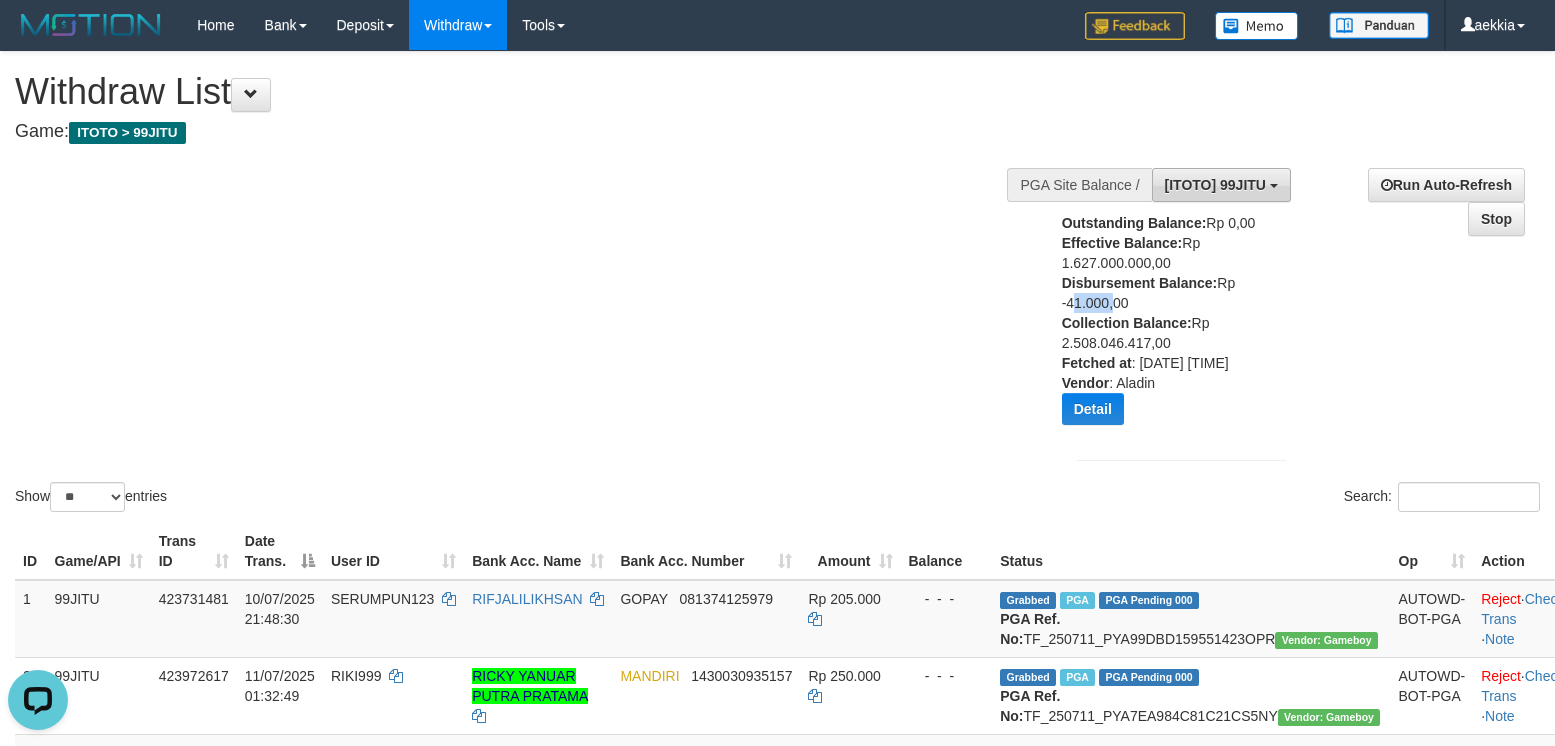 click on "[ITOTO] 99JITU" at bounding box center [1215, 185] 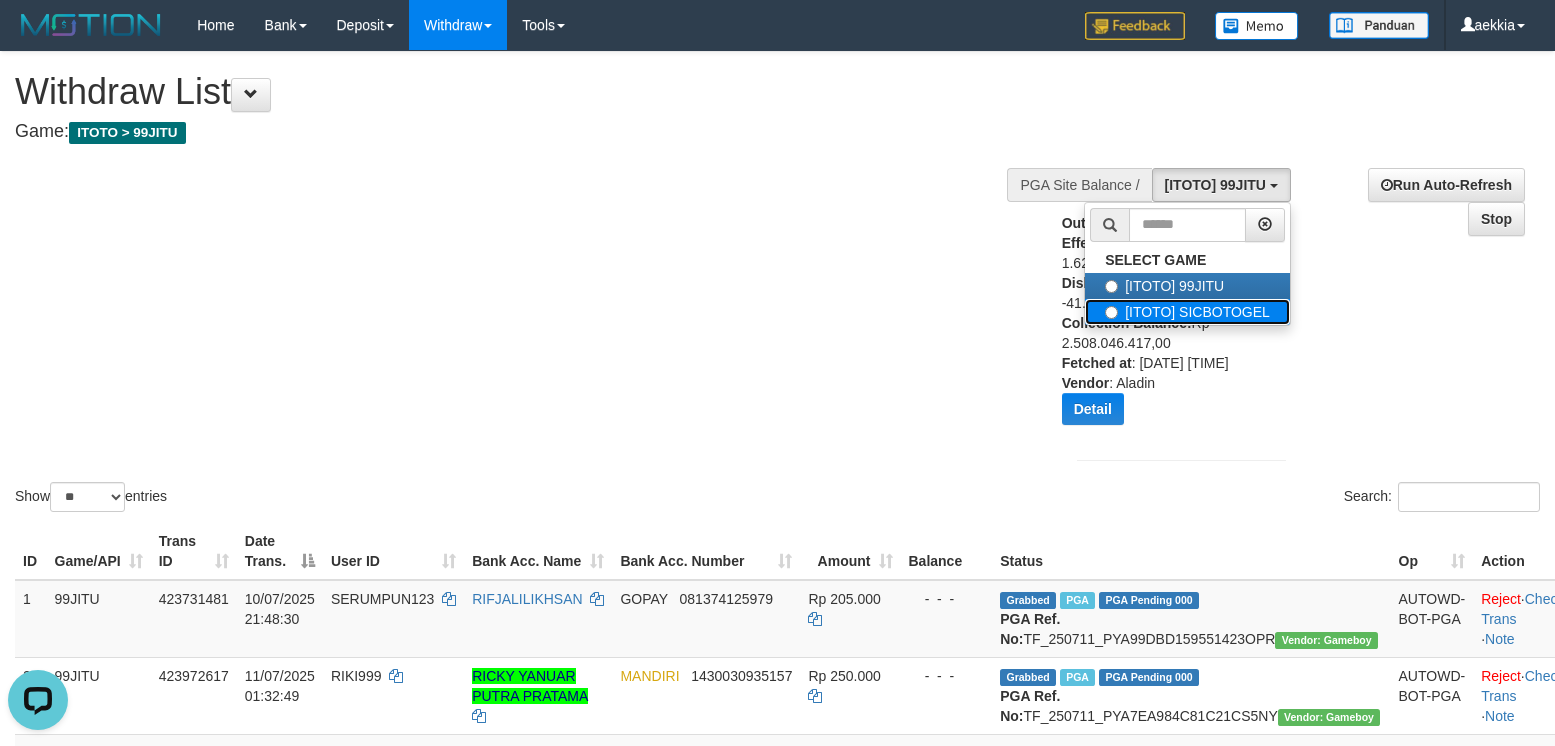 click on "[ITOTO] SICBOTOGEL" at bounding box center [1187, 312] 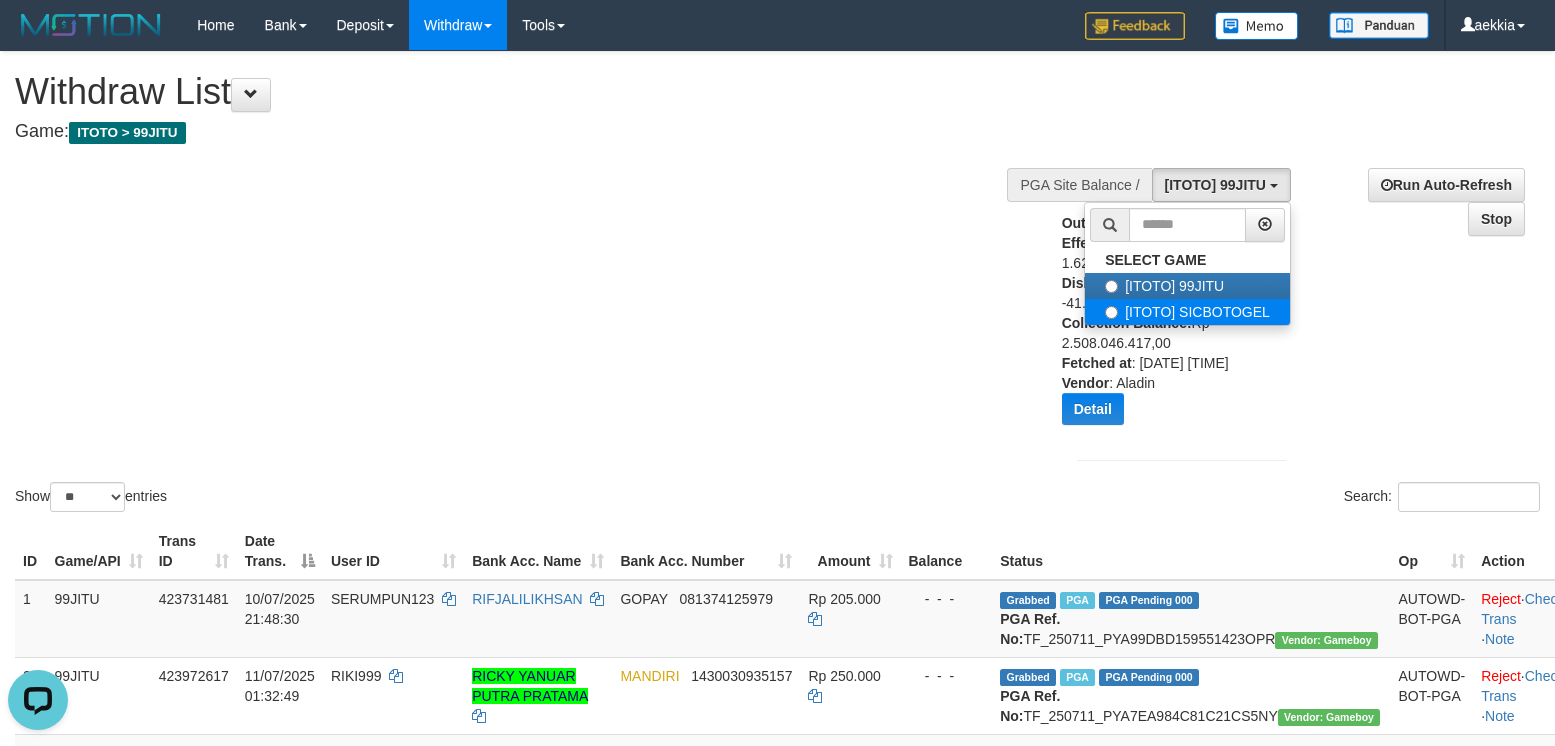 select on "***" 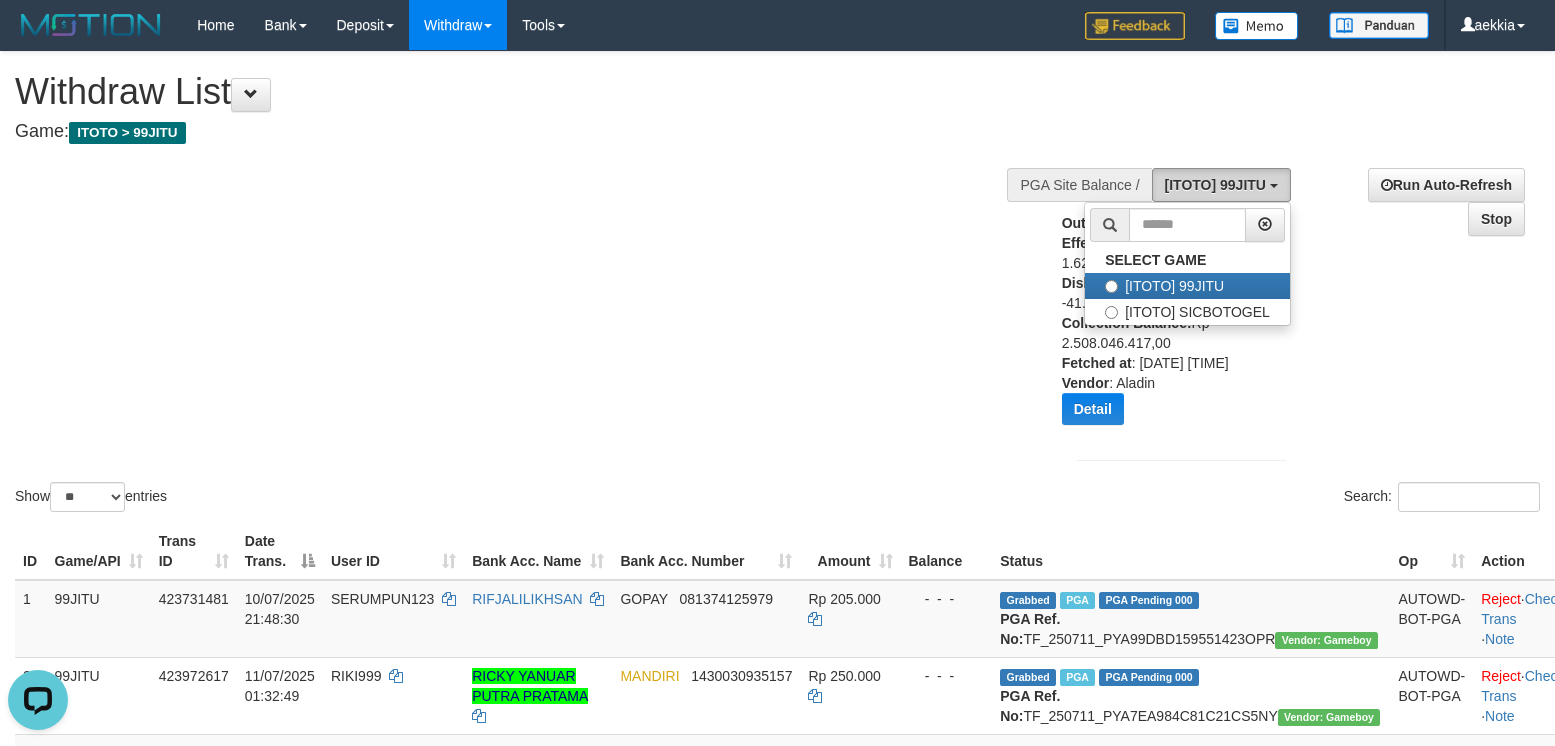 scroll, scrollTop: 35, scrollLeft: 0, axis: vertical 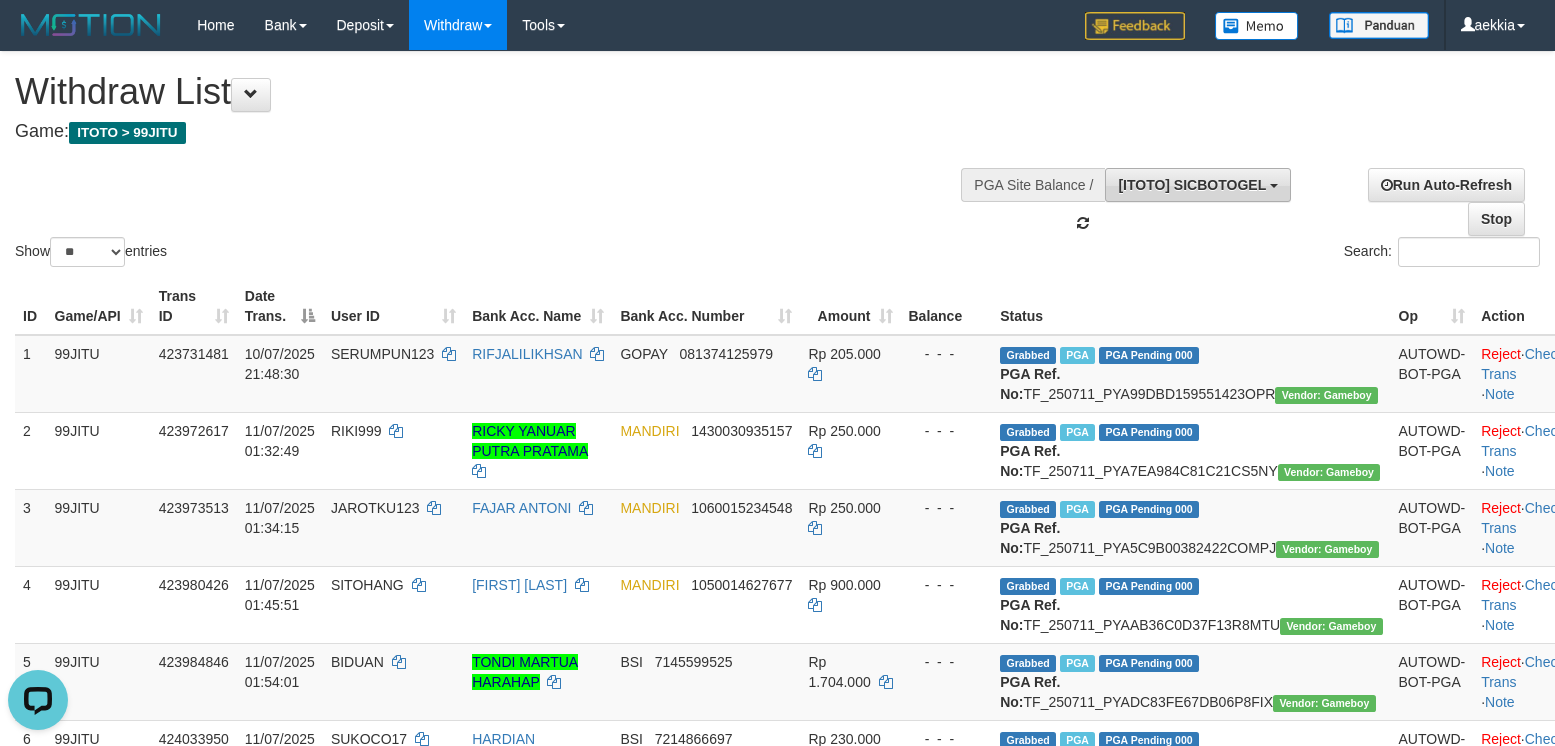 click on "[ITOTO] SICBOTOGEL" at bounding box center (1192, 185) 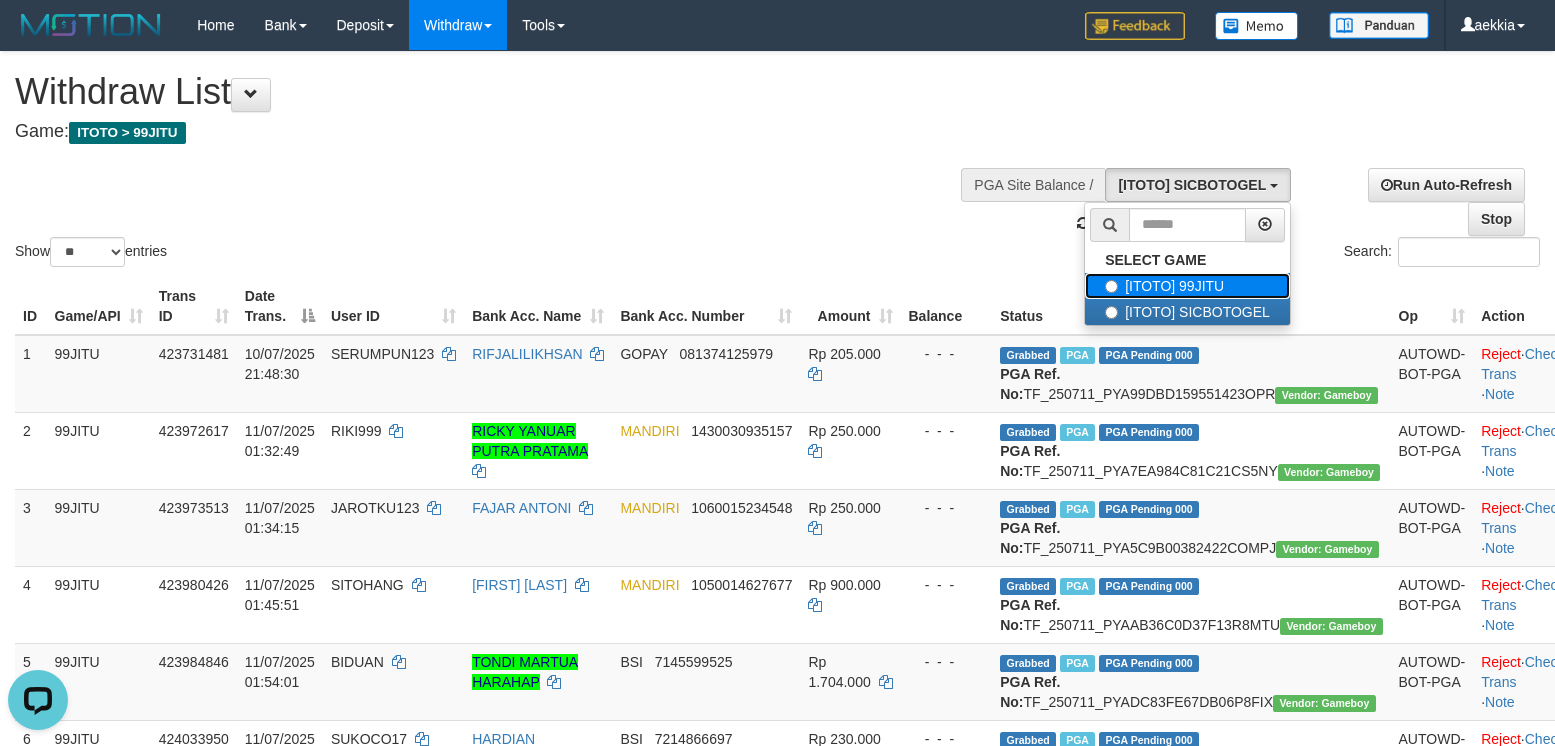 click on "[ITOTO] 99JITU" at bounding box center [1187, 286] 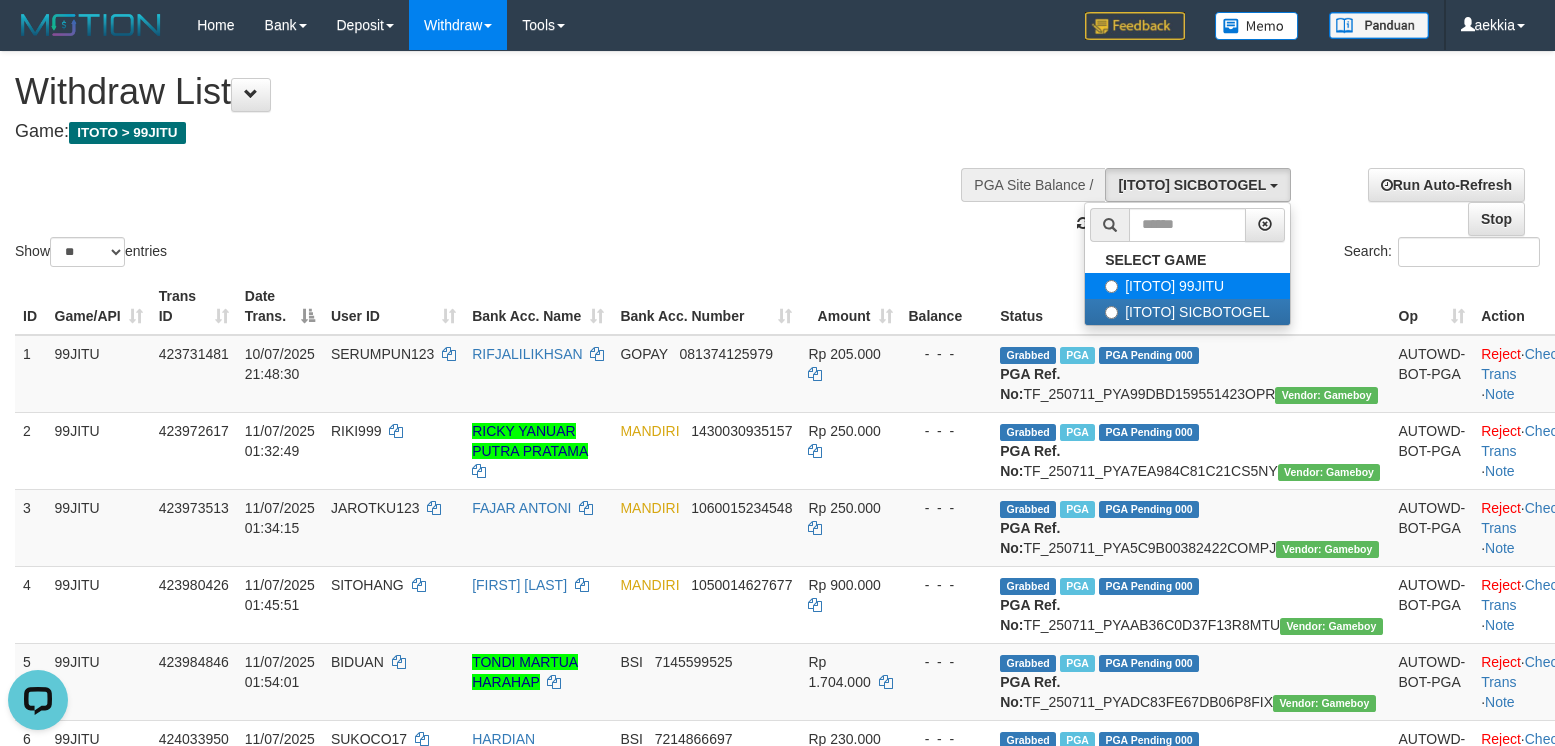 select on "***" 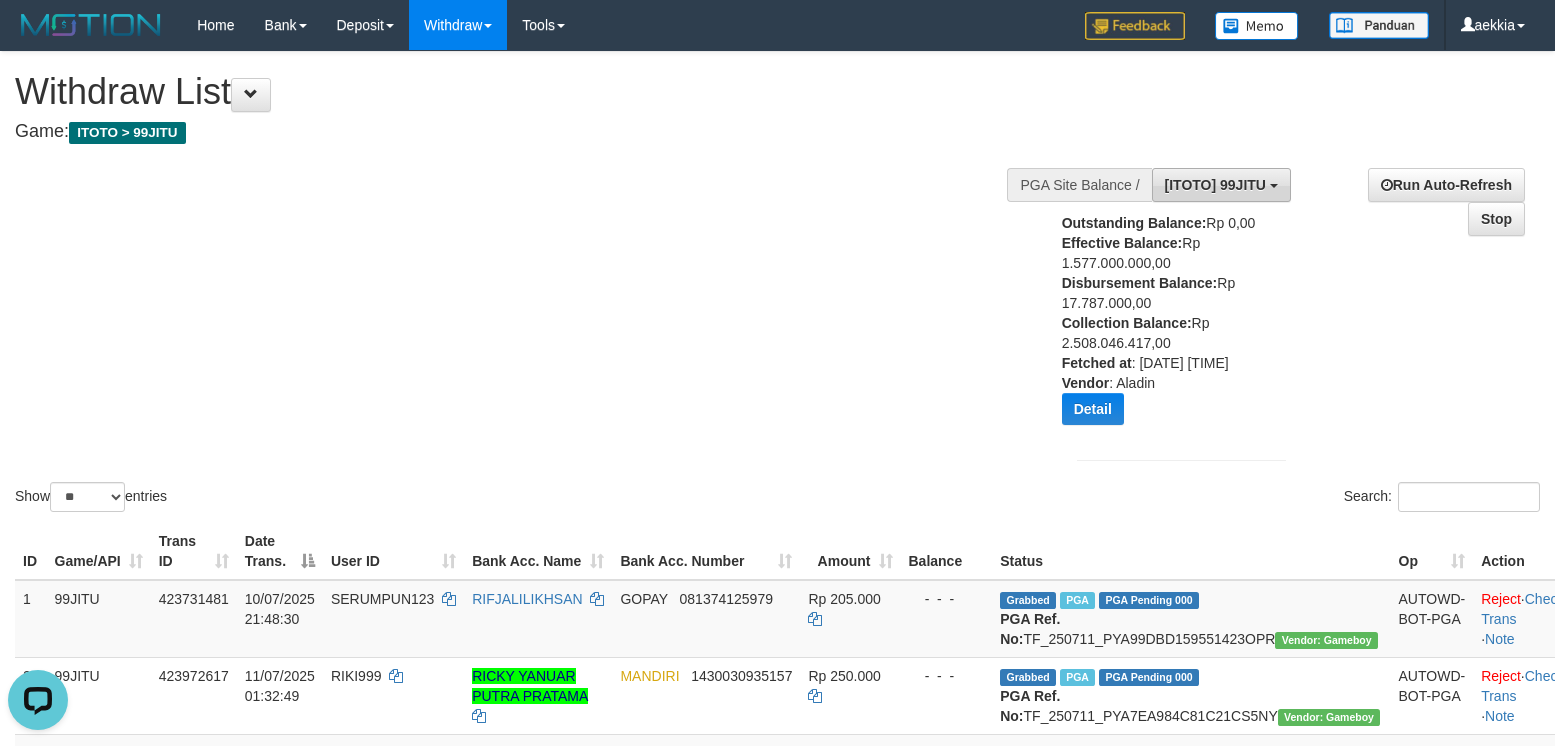 click on "[ITOTO] 99JITU" at bounding box center [1215, 185] 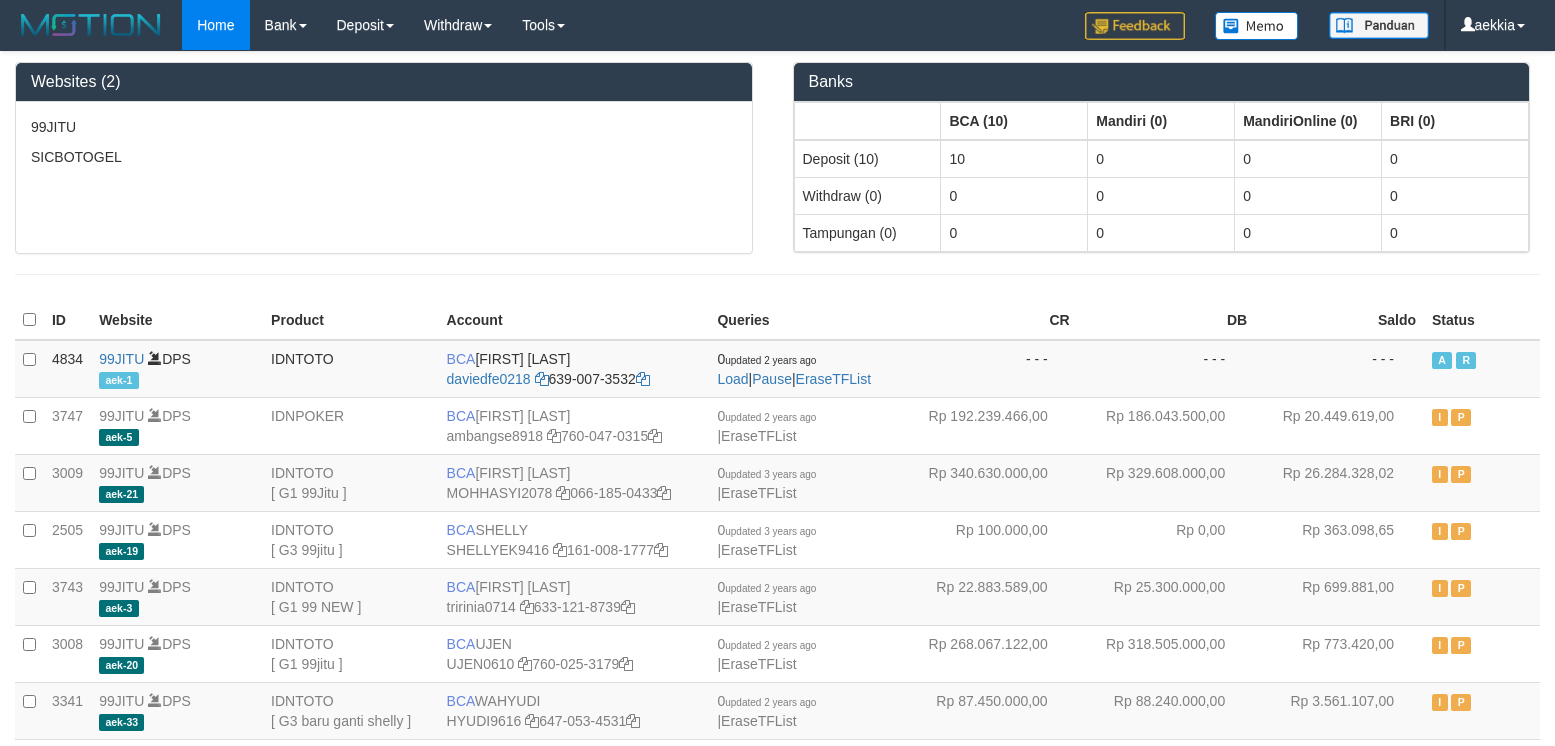 scroll, scrollTop: 0, scrollLeft: 0, axis: both 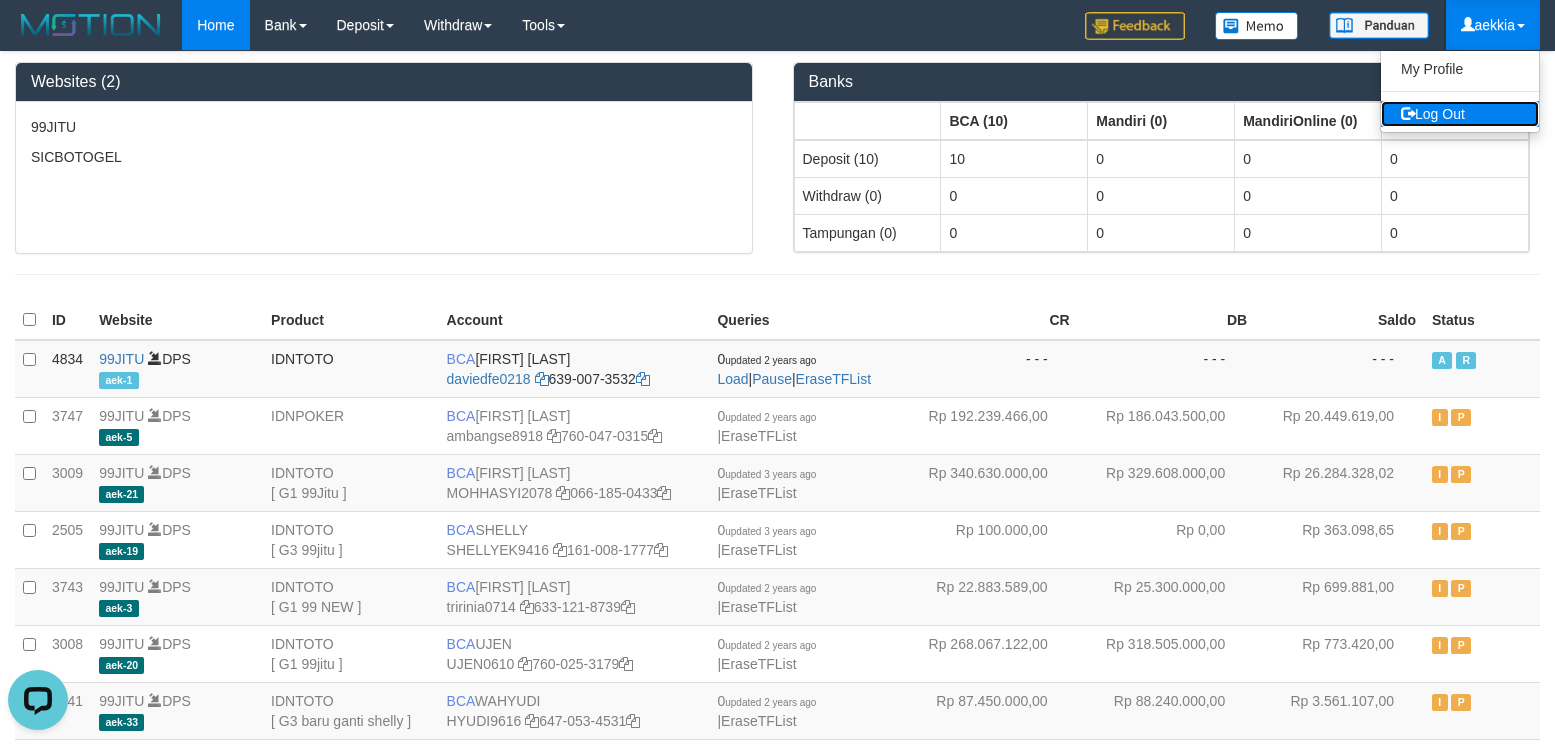 click on "Log Out" at bounding box center [1460, 114] 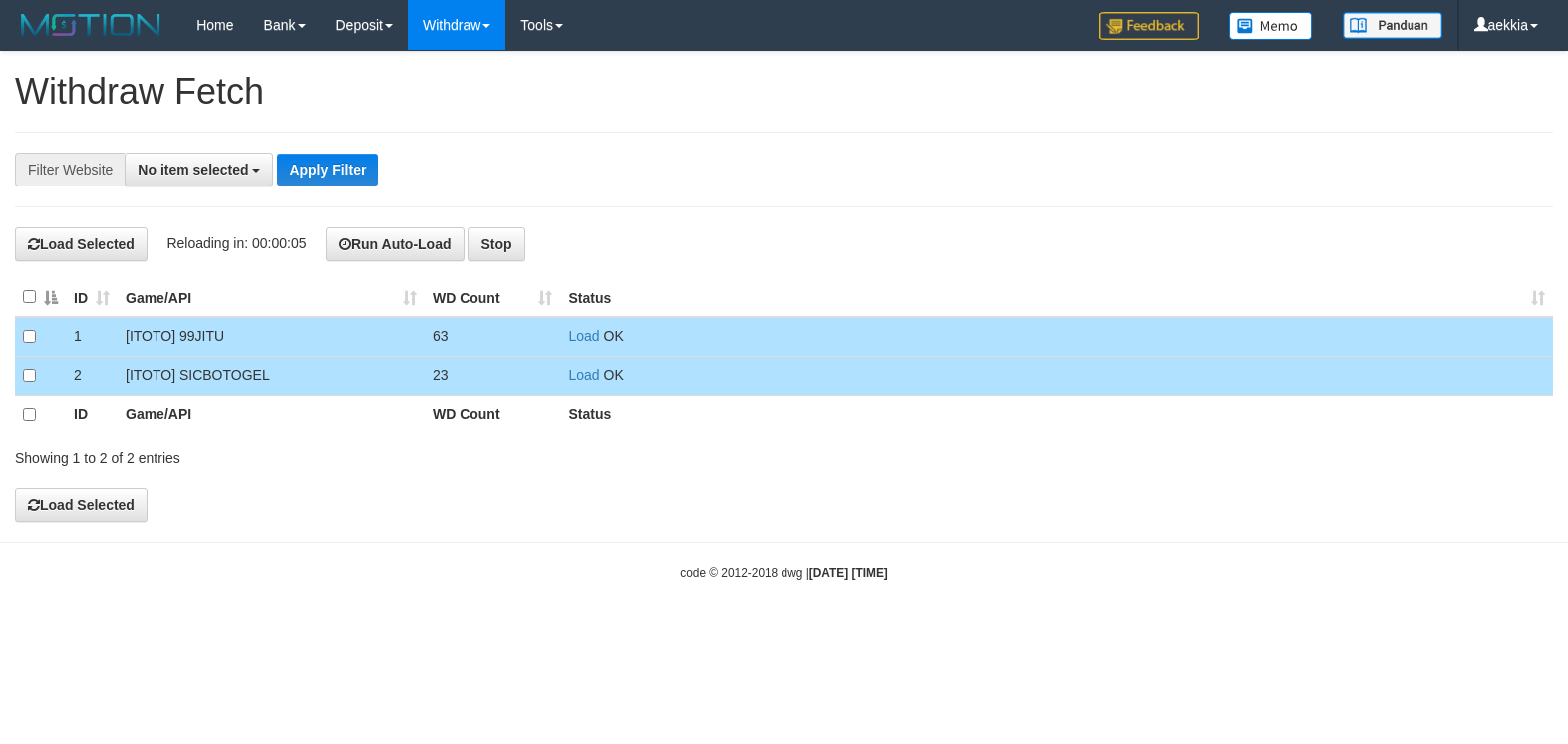 select 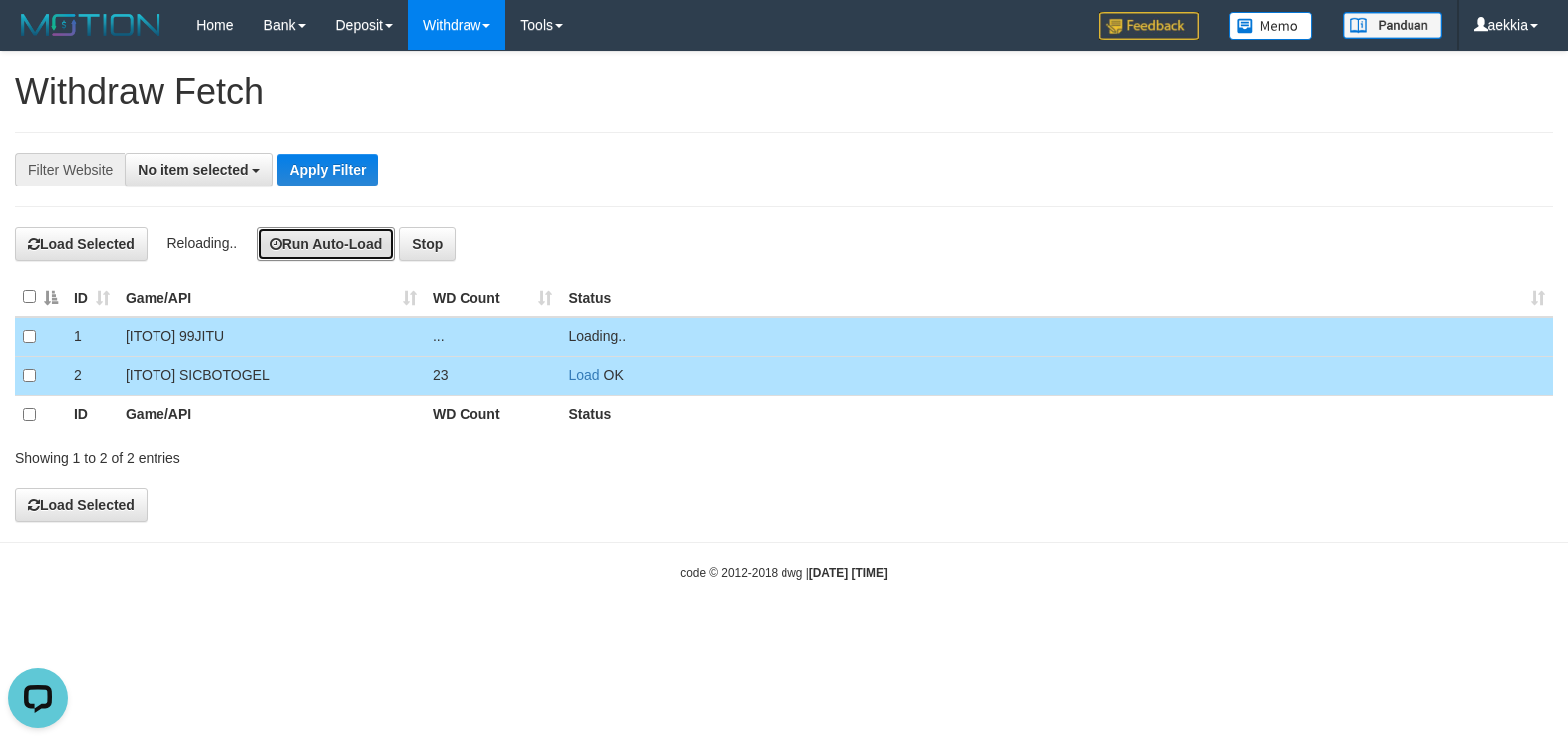 scroll, scrollTop: 0, scrollLeft: 0, axis: both 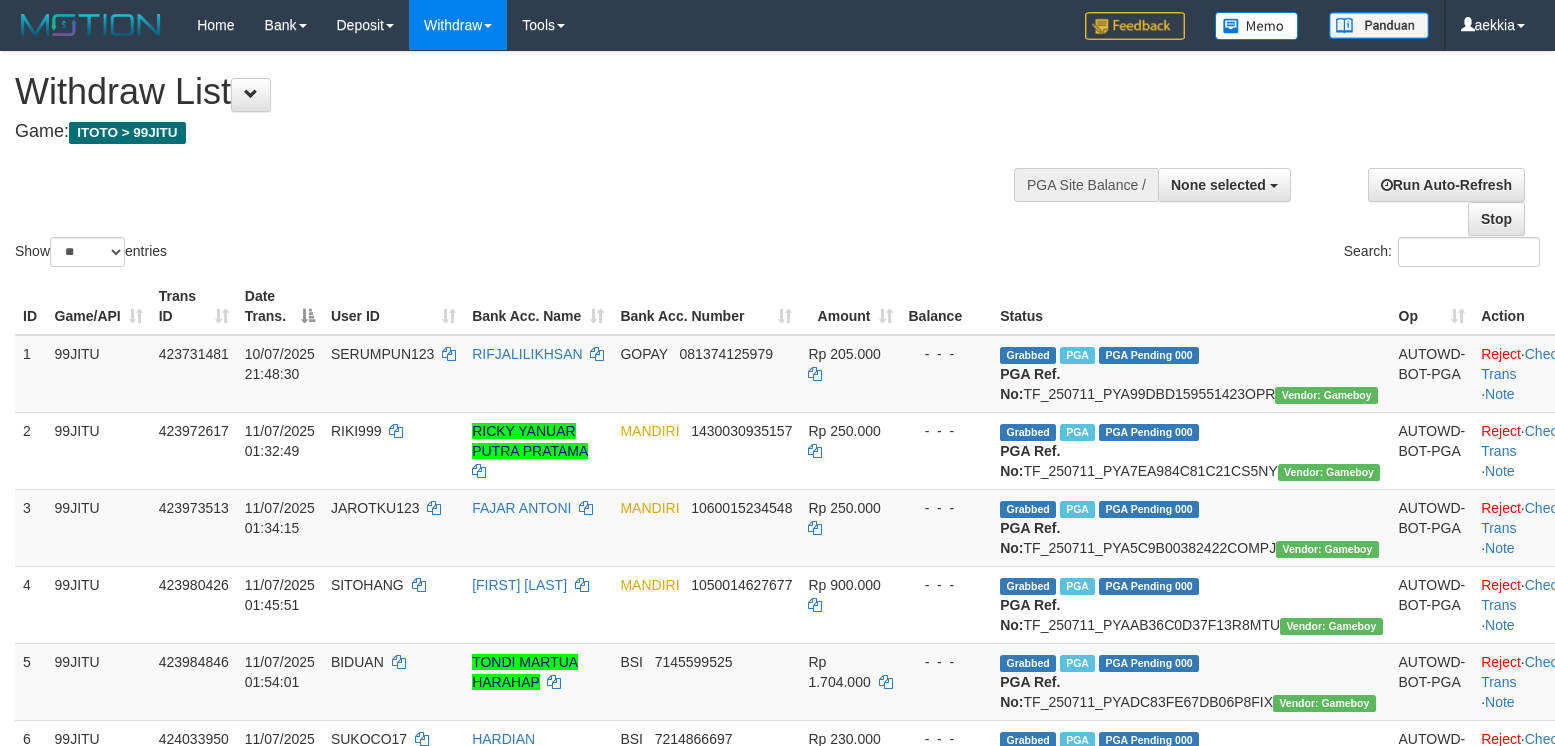 select 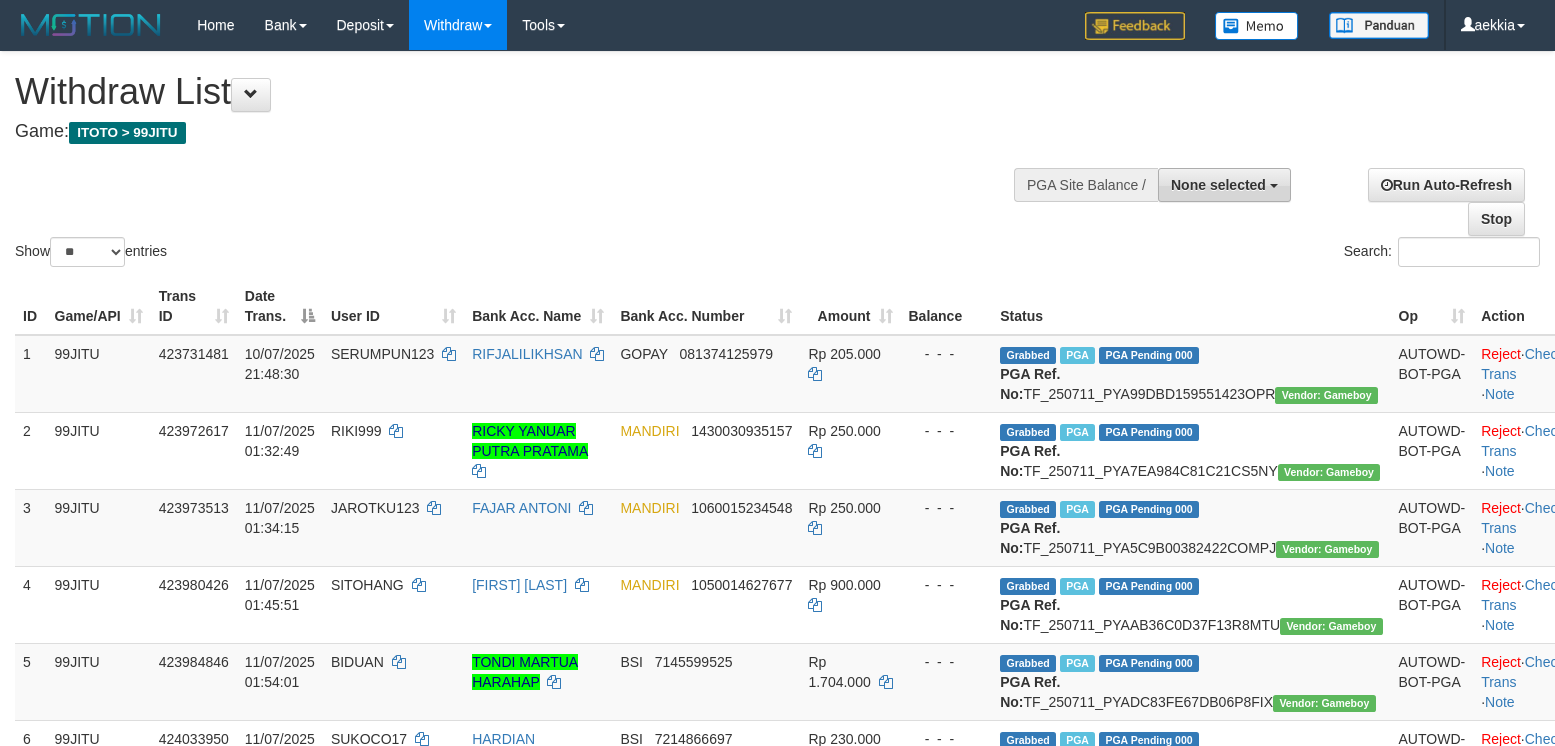 scroll, scrollTop: 0, scrollLeft: 0, axis: both 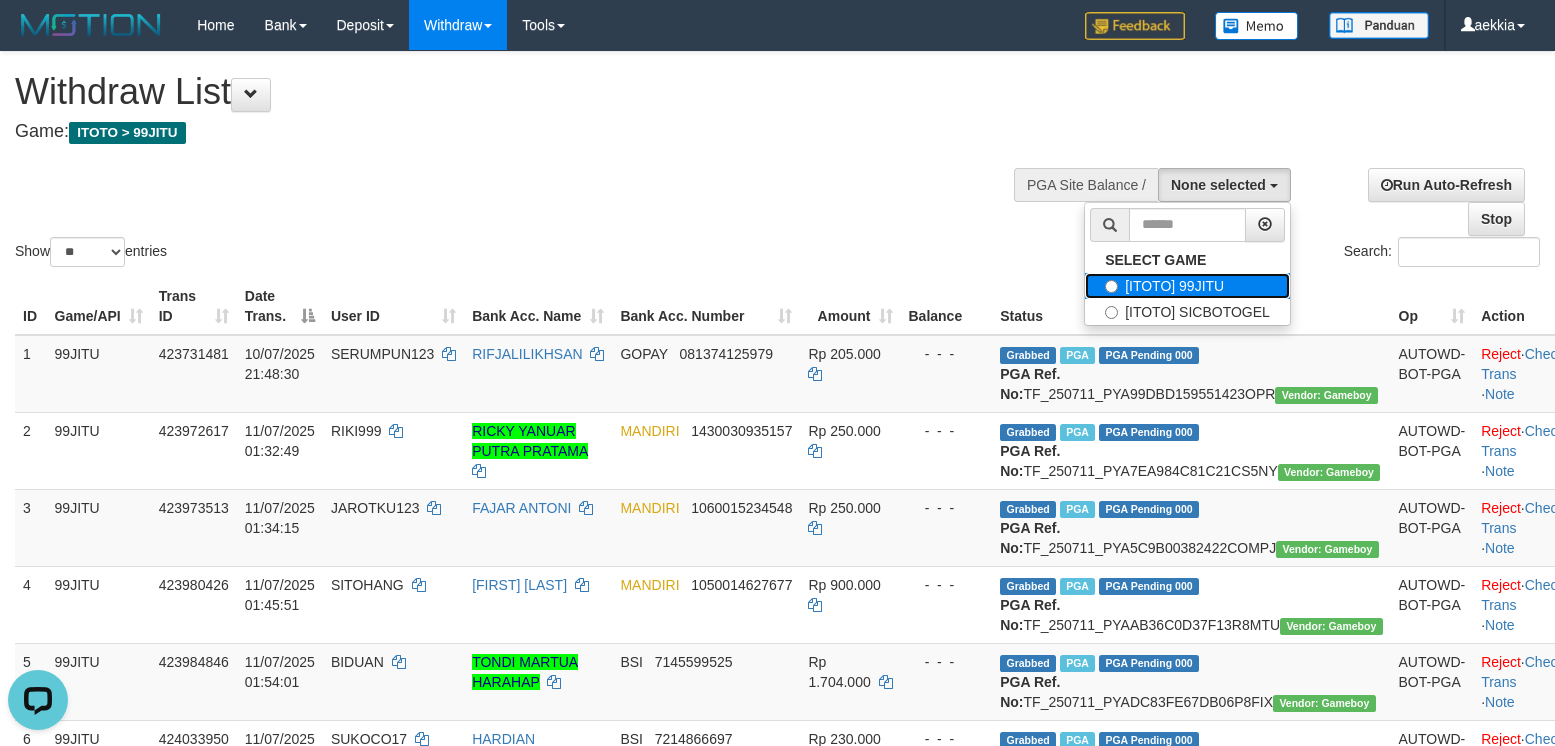click on "[ITOTO] 99JITU" at bounding box center [1187, 286] 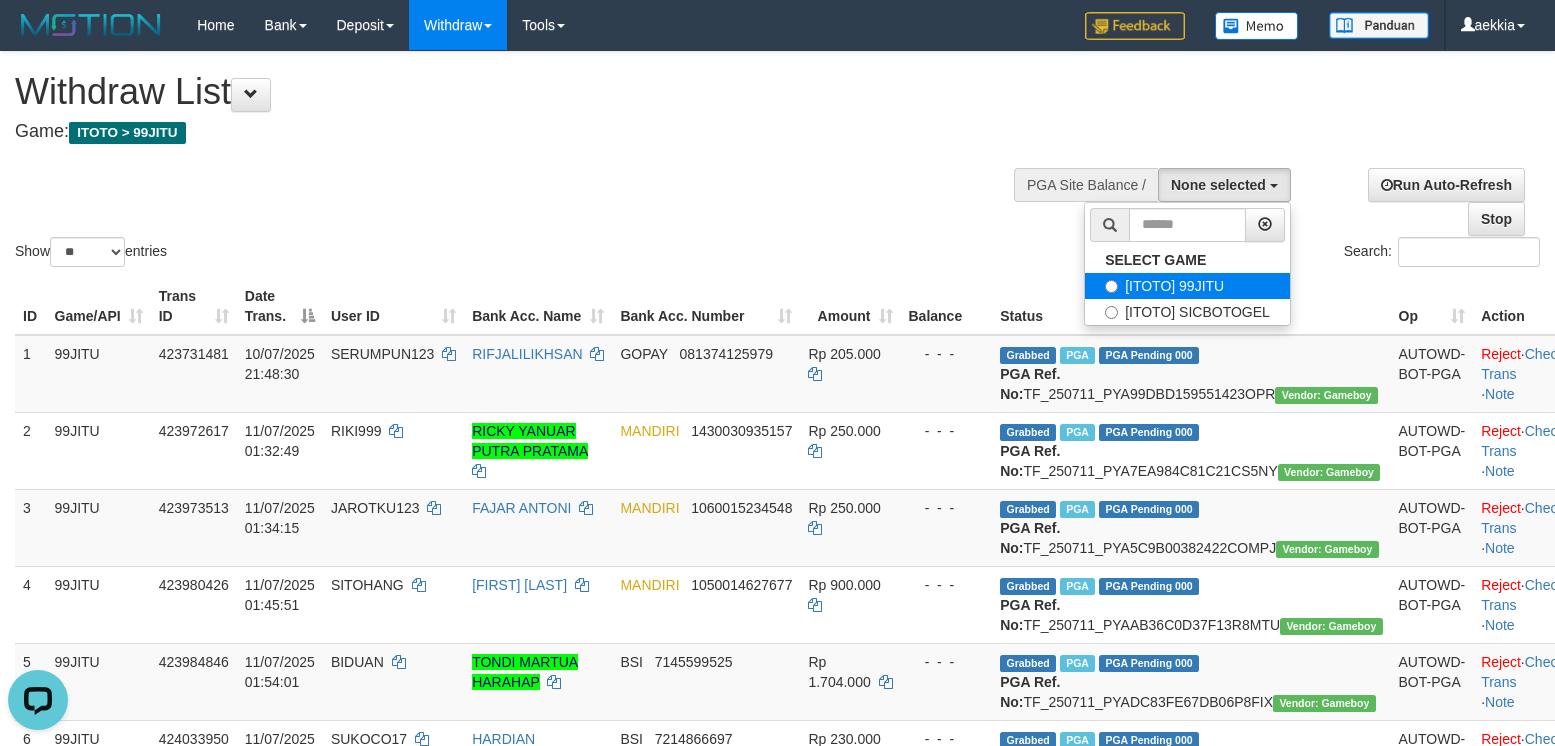 select on "***" 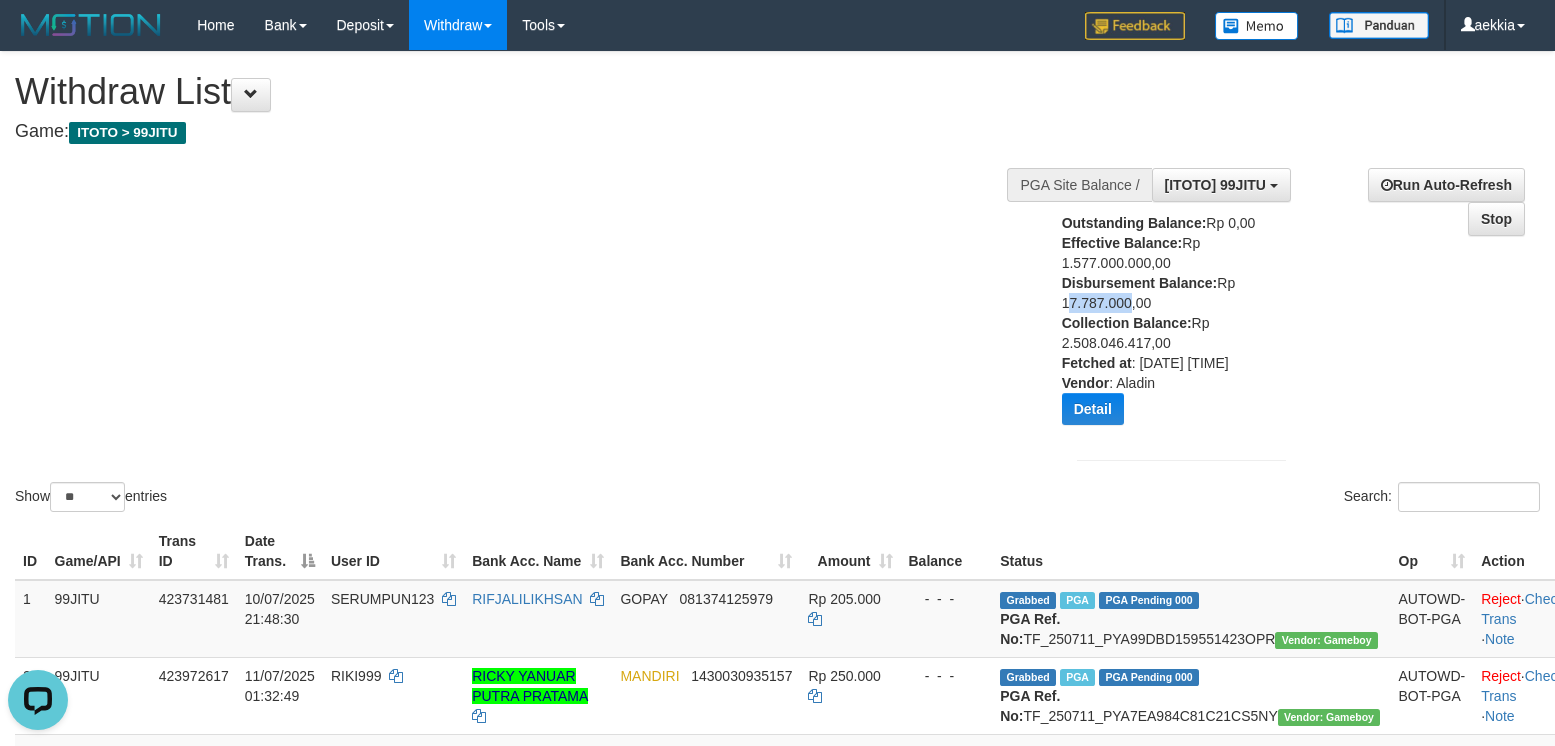 drag, startPoint x: 1062, startPoint y: 302, endPoint x: 1126, endPoint y: 302, distance: 64 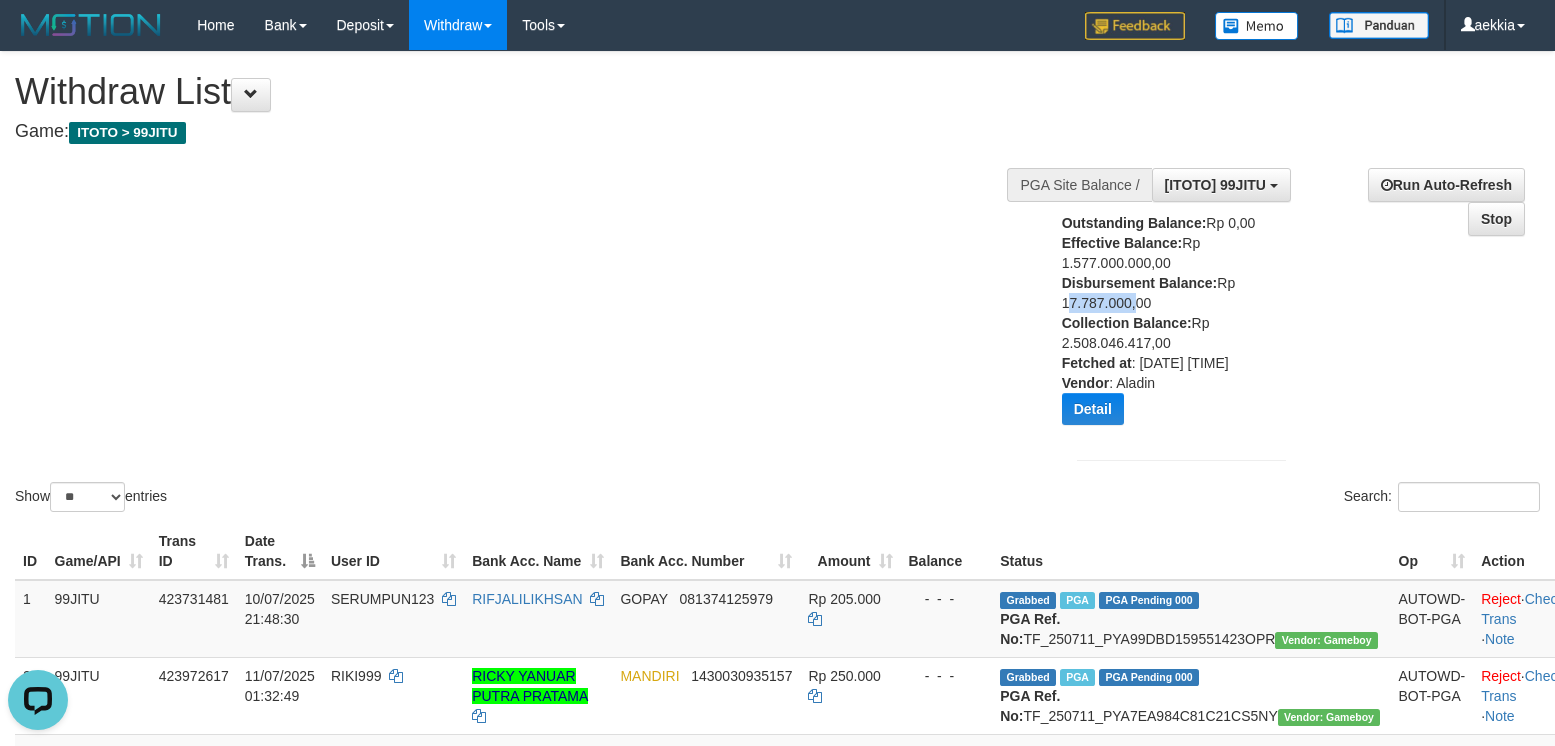 click on "Outstanding Balance:  Rp 0,00
Effective Balance:  Rp 1.577.000.000,00
Disbursement Balance:  Rp 17.787.000,00
Collection Balance:  Rp 2.508.046.417,00
Fetched at : [DATE] [TIME]
Vendor : Aladin
Detail
Vendor Name
Outstanding Balance
Effective Balance
Disbursment Balance
Collection Balance
No data found
Fetched at:   [DATE] [TIME]
Vendor:   Aladin" at bounding box center (1161, 326) 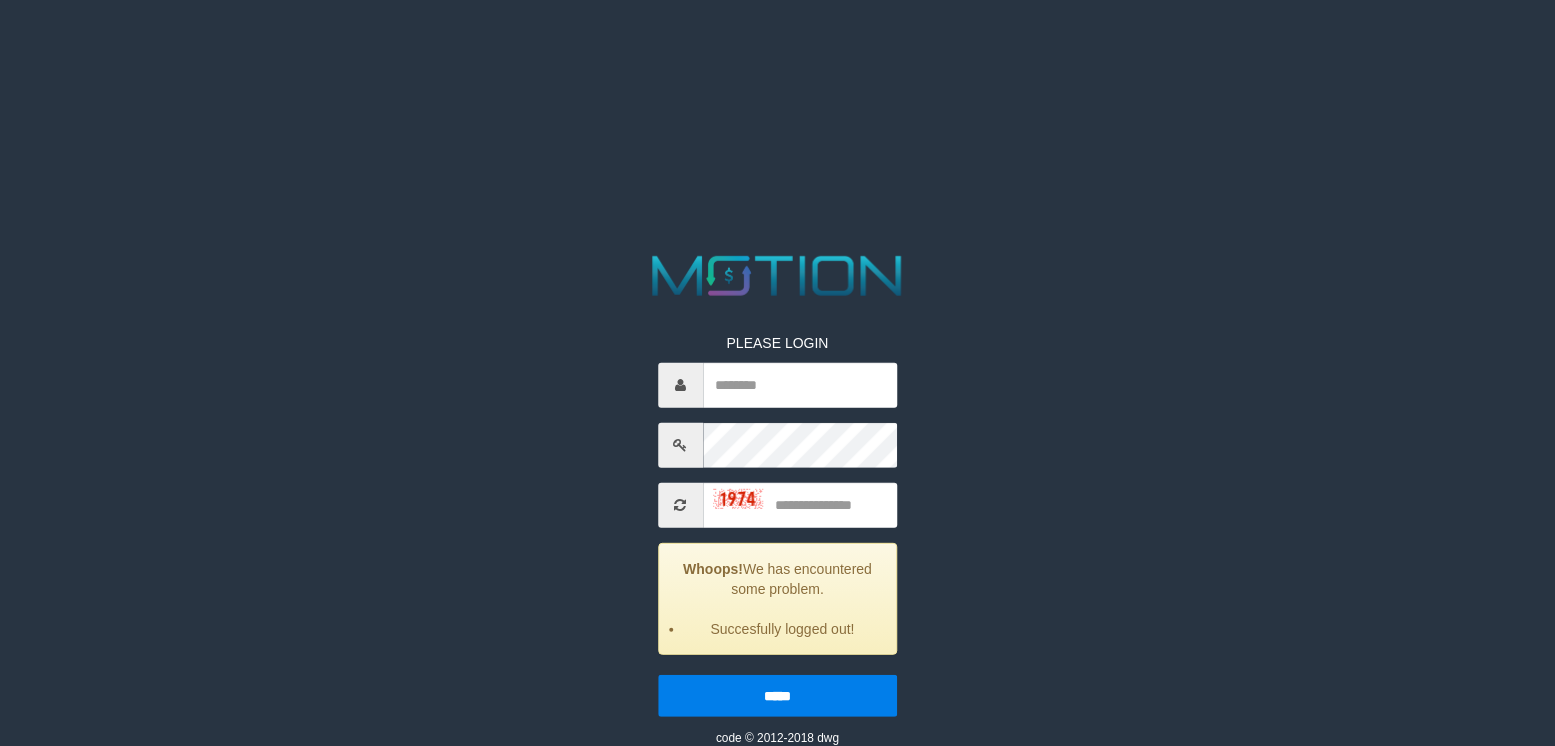 scroll, scrollTop: 0, scrollLeft: 0, axis: both 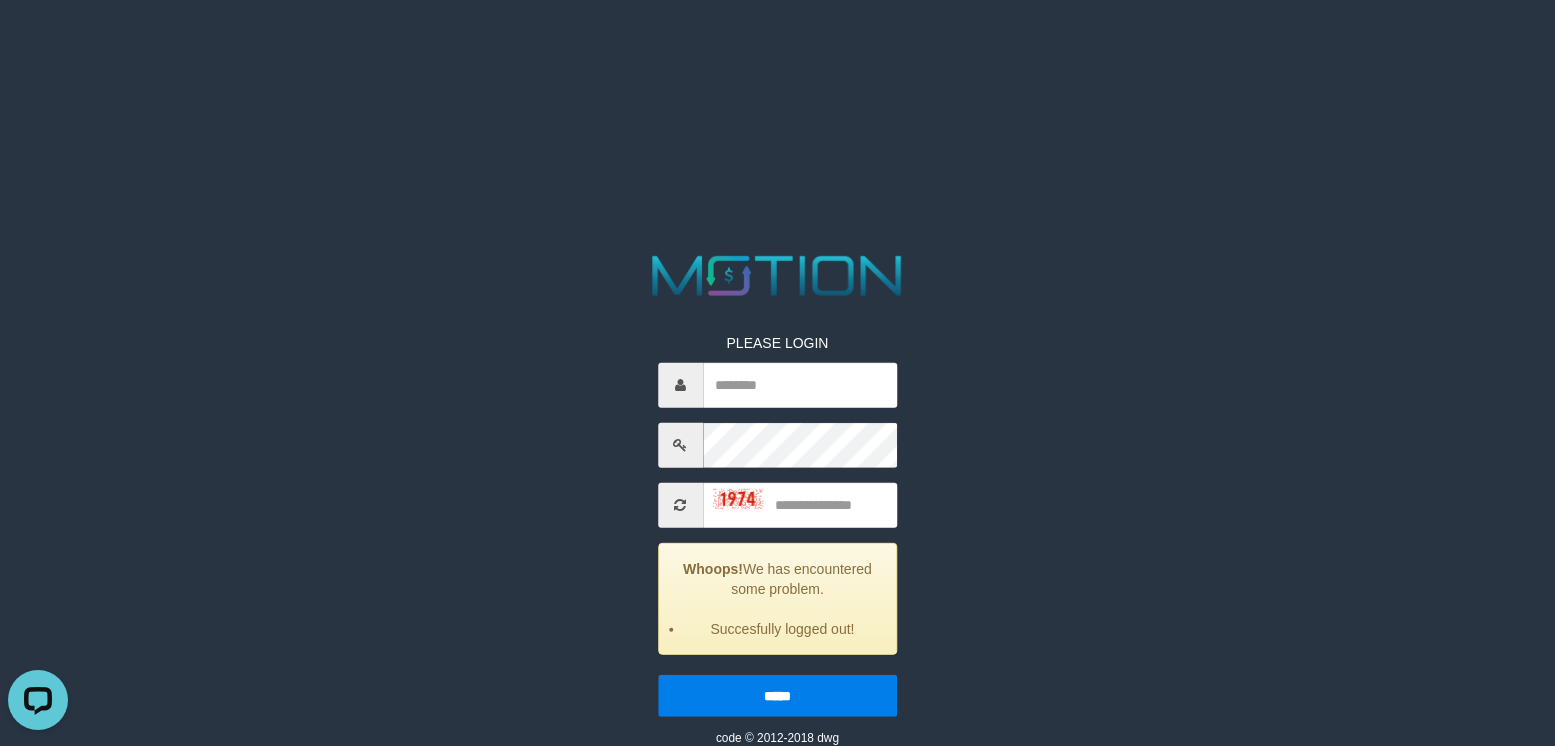 drag, startPoint x: 577, startPoint y: 117, endPoint x: 430, endPoint y: 535, distance: 443.0948 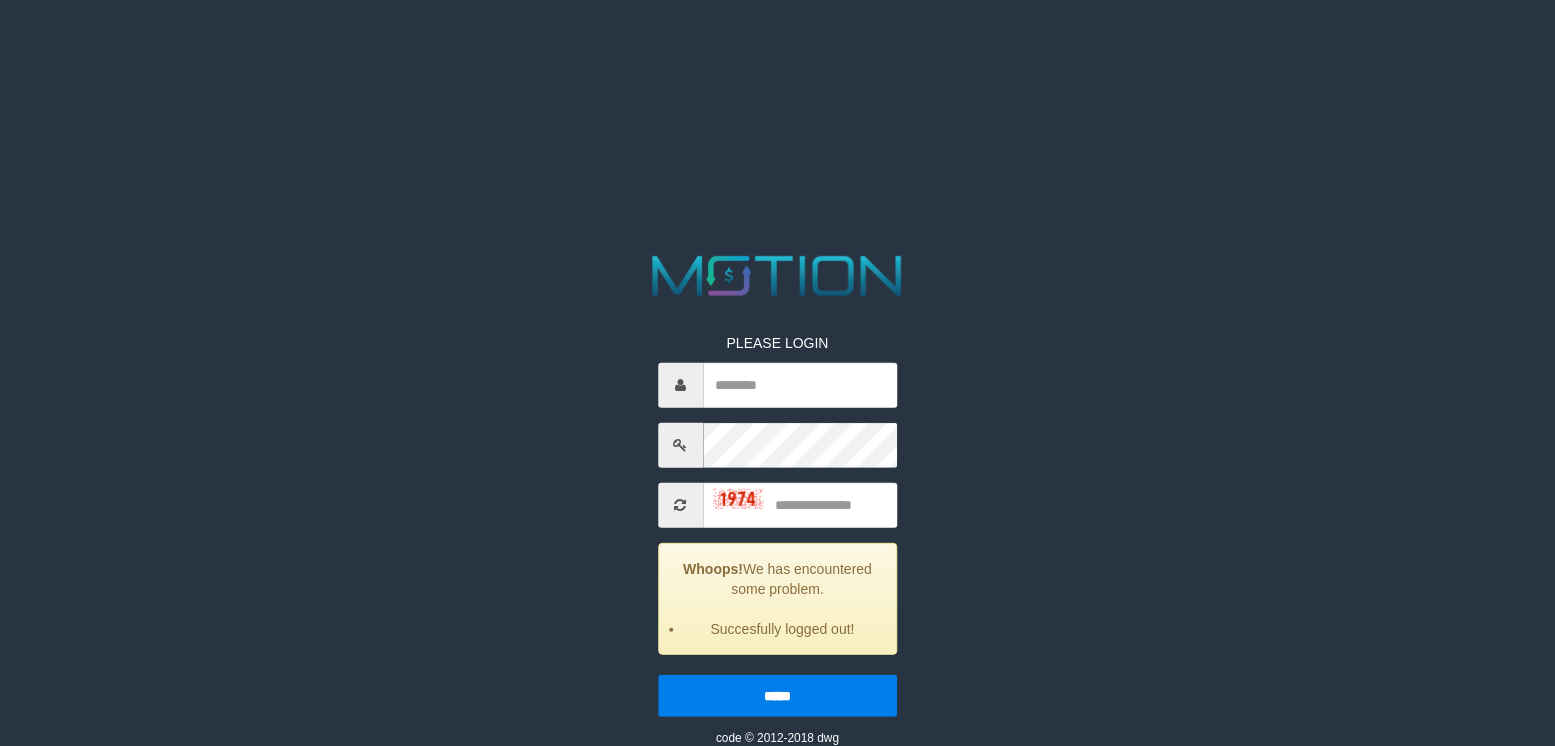 scroll, scrollTop: 0, scrollLeft: 0, axis: both 